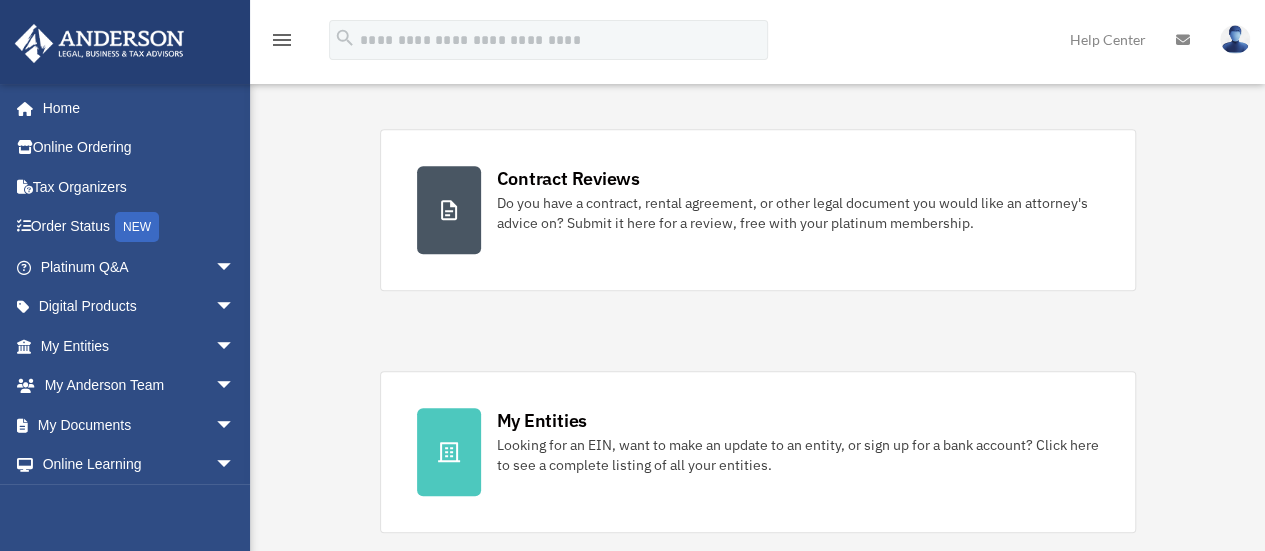 scroll, scrollTop: 378, scrollLeft: 0, axis: vertical 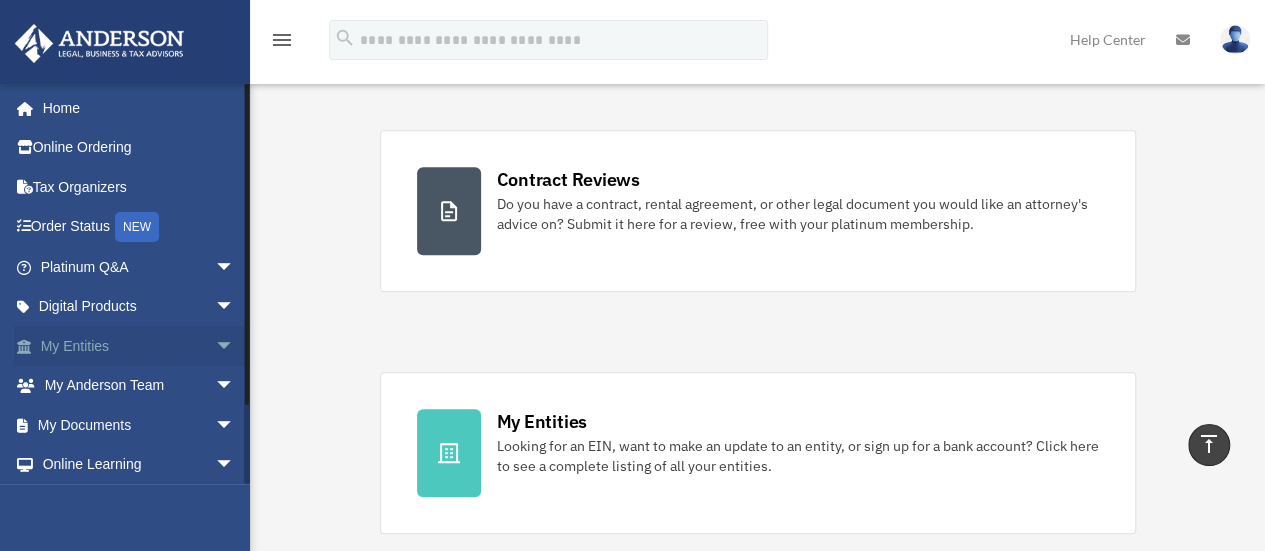 click on "arrow_drop_down" at bounding box center [235, 346] 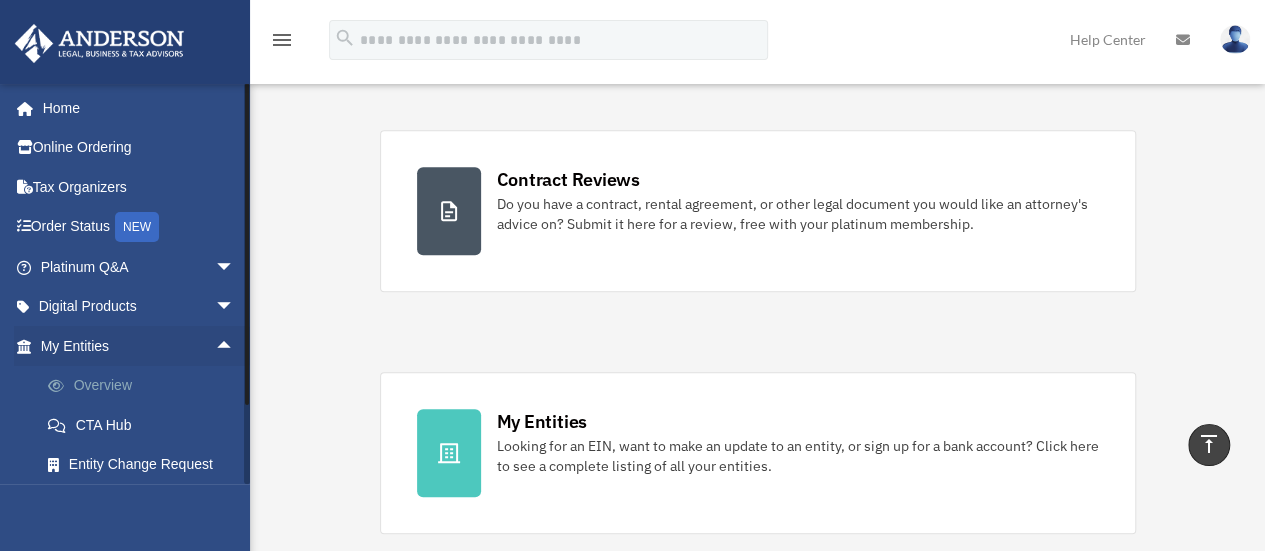 click on "Overview" at bounding box center [146, 386] 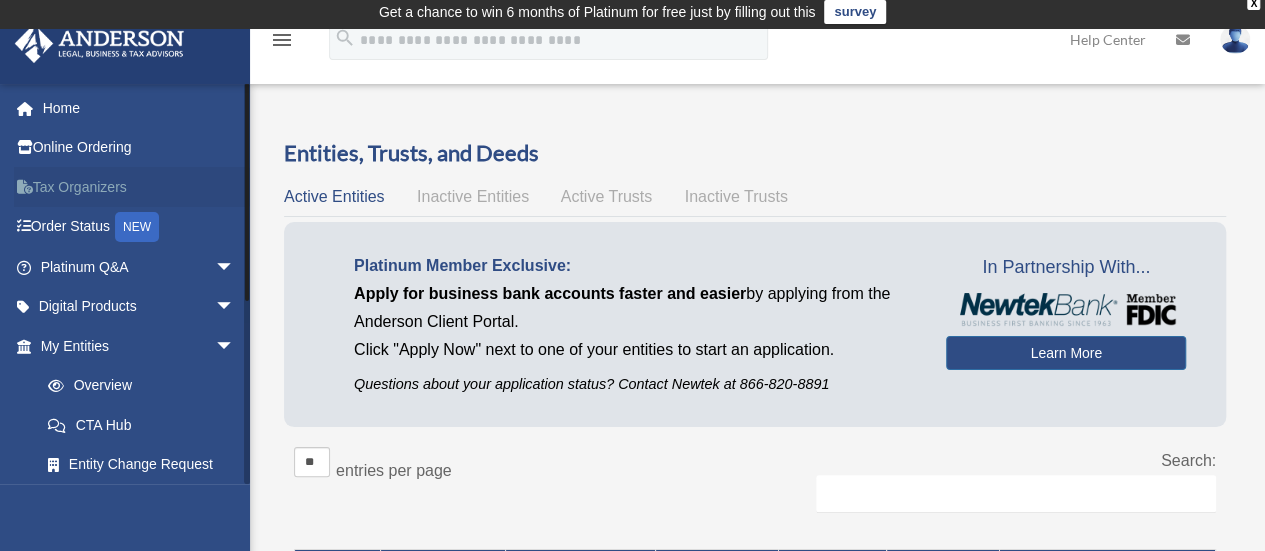 scroll, scrollTop: 4, scrollLeft: 0, axis: vertical 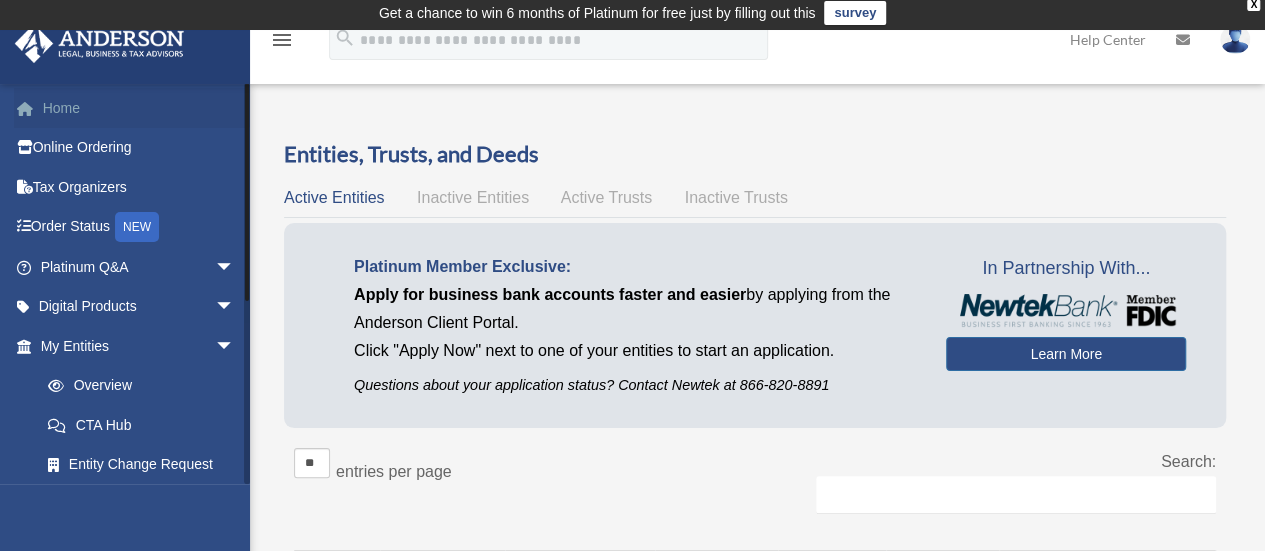 click on "Home" at bounding box center [139, 108] 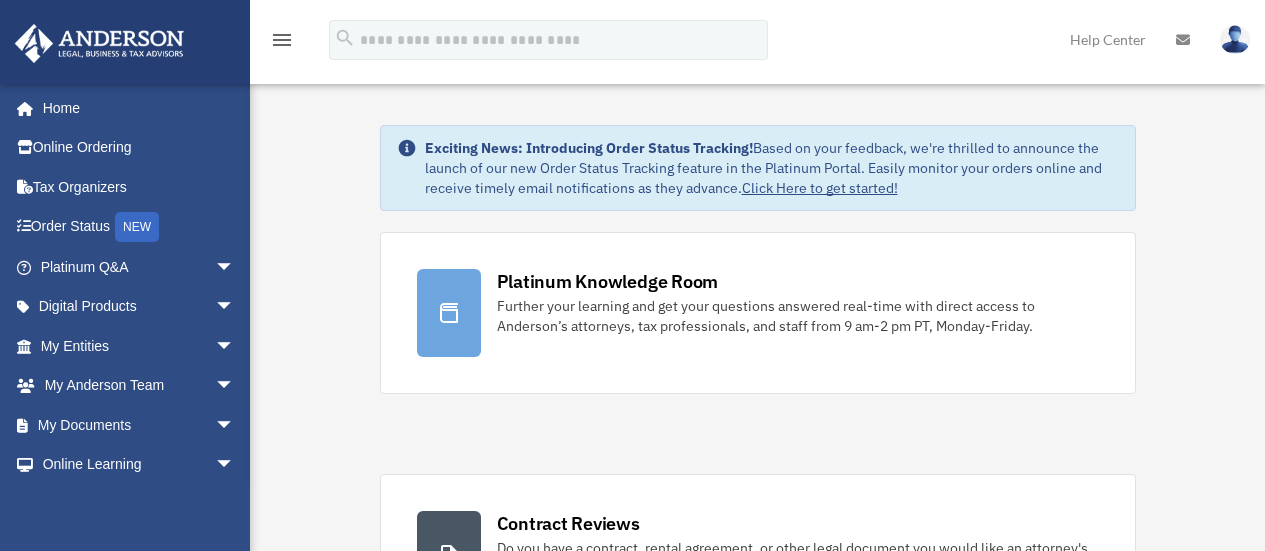 scroll, scrollTop: 0, scrollLeft: 0, axis: both 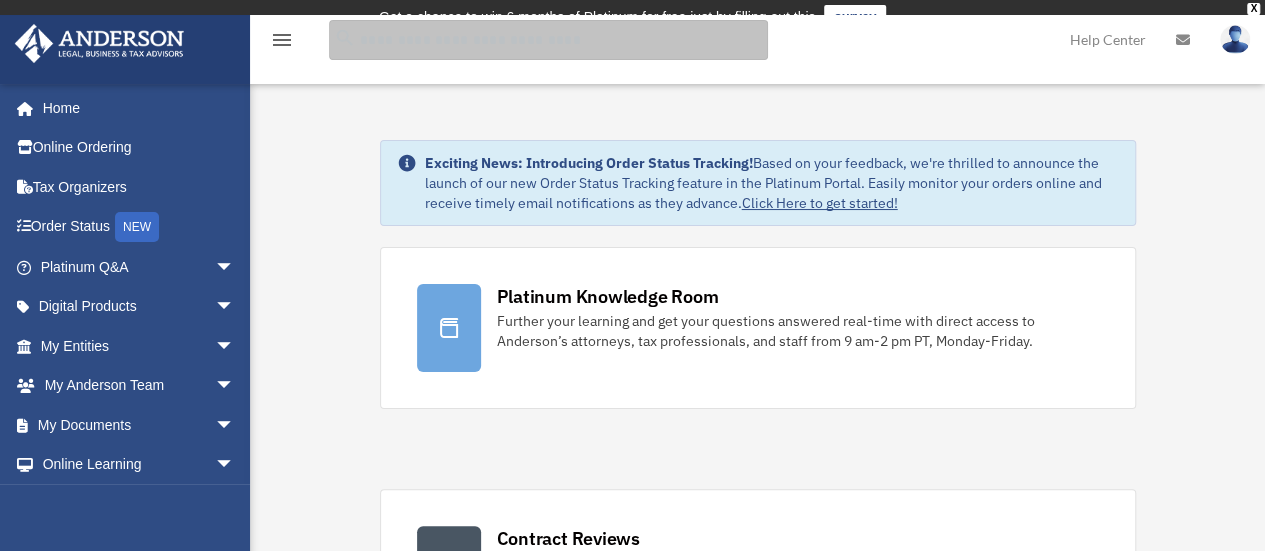 click at bounding box center (548, 40) 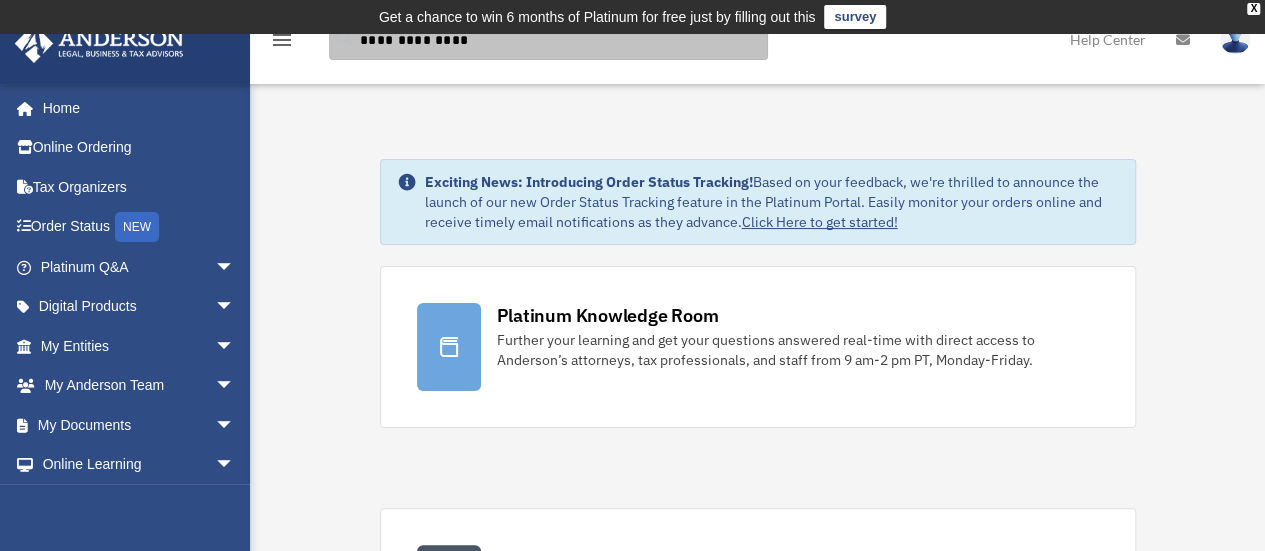 type on "**********" 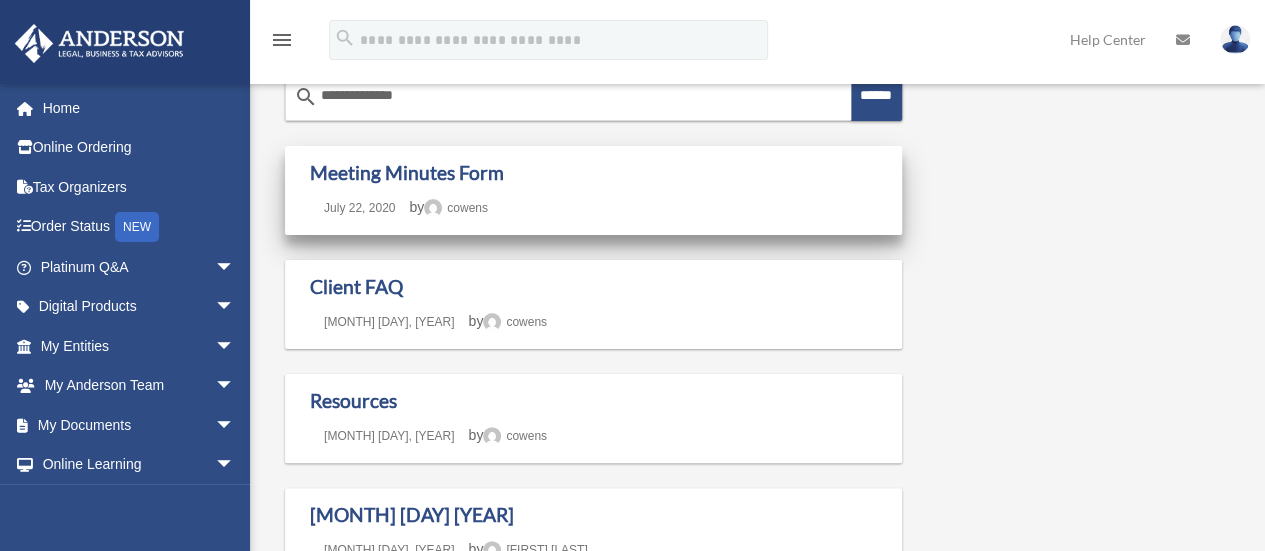 scroll, scrollTop: 99, scrollLeft: 0, axis: vertical 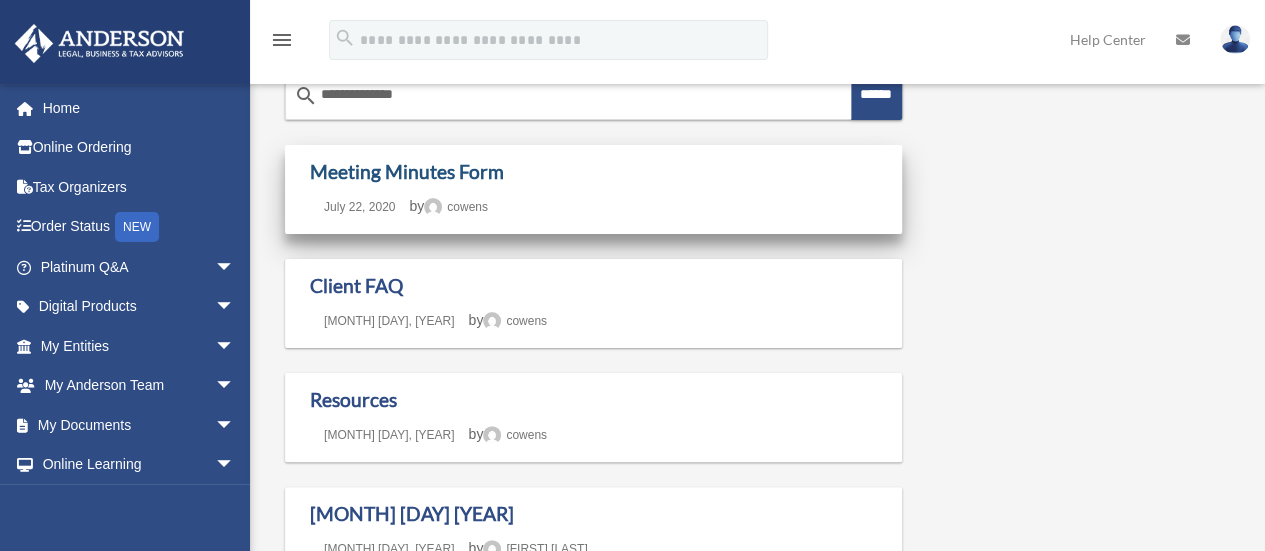 click on "Meeting Minutes Form" at bounding box center (407, 171) 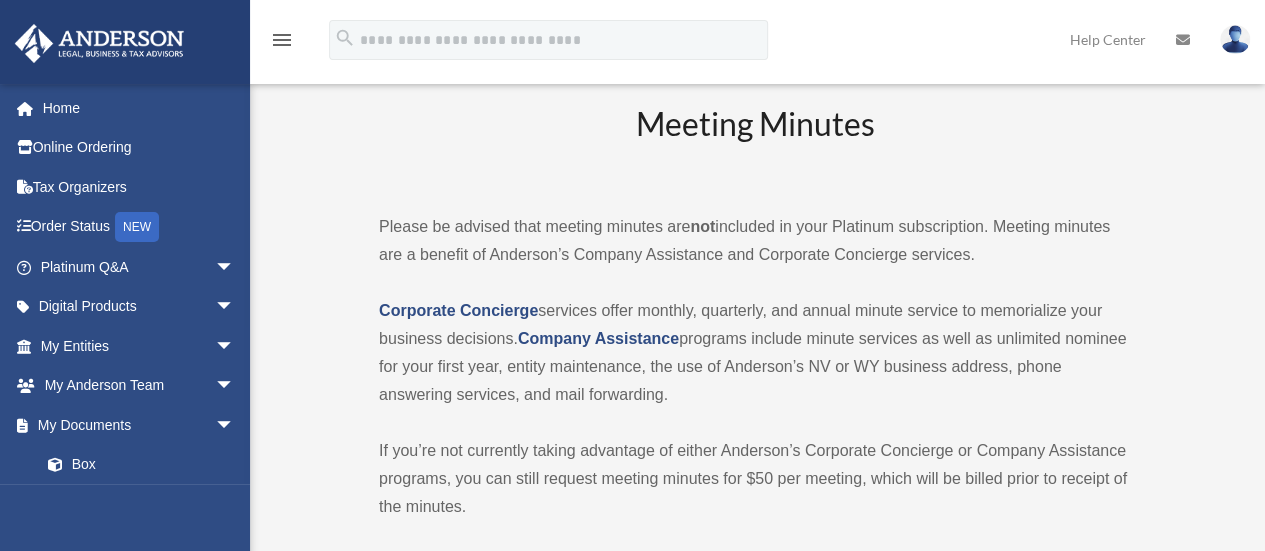 scroll, scrollTop: 88, scrollLeft: 0, axis: vertical 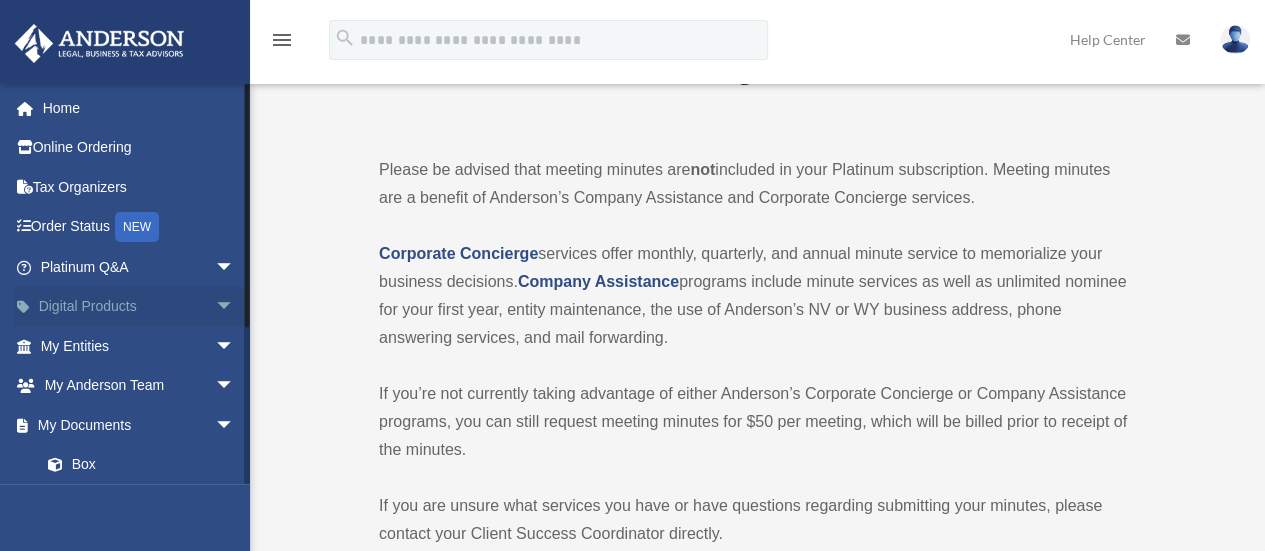 click on "Digital Products arrow_drop_down" at bounding box center [139, 307] 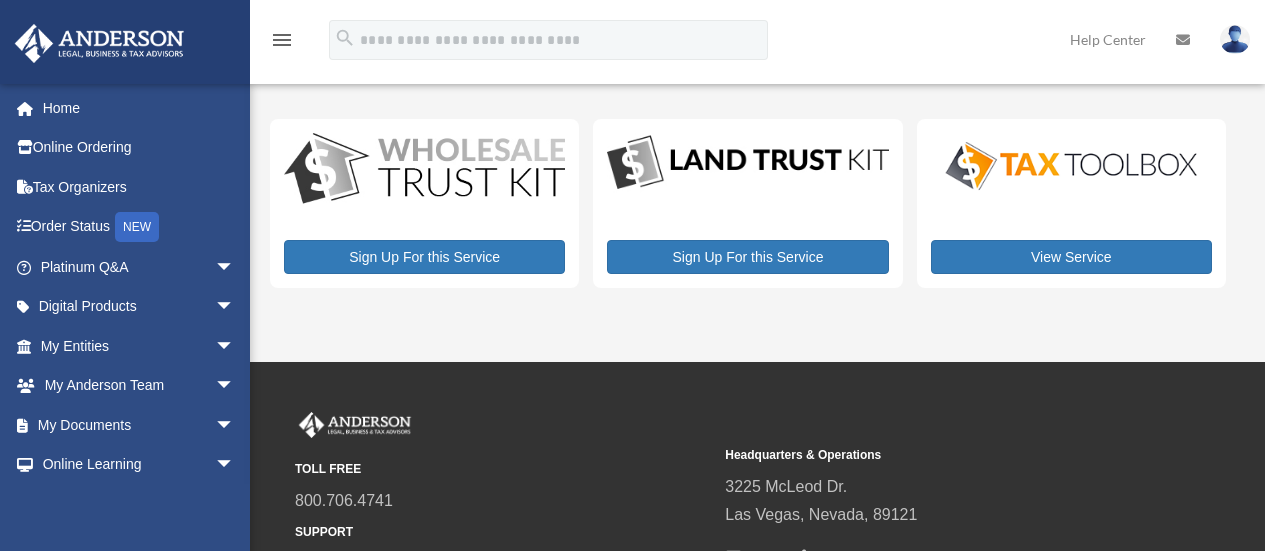 scroll, scrollTop: 0, scrollLeft: 0, axis: both 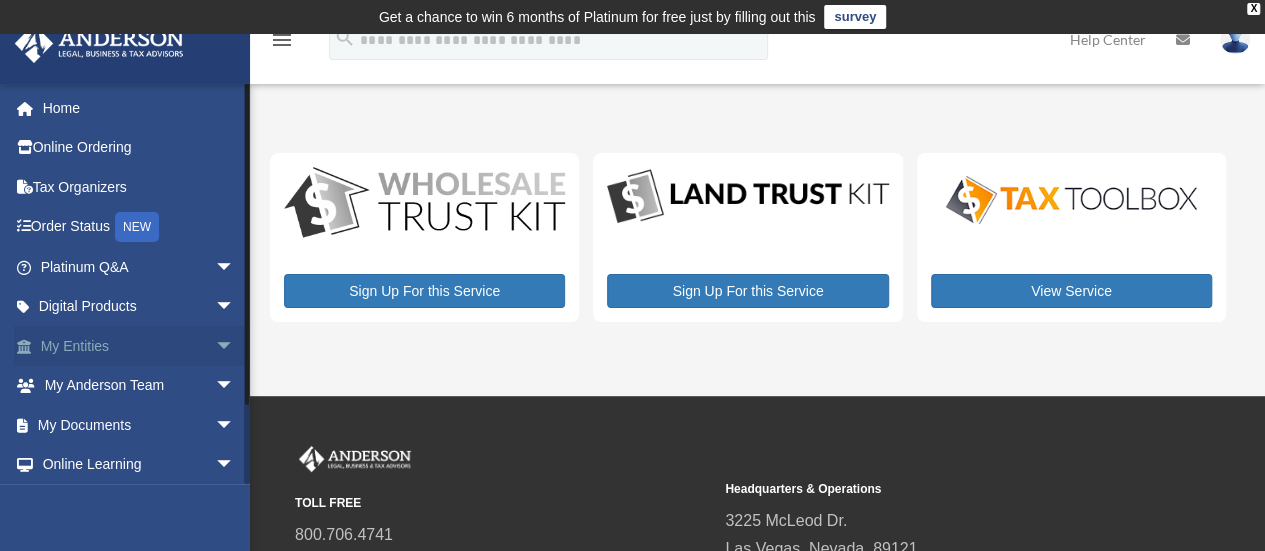click on "arrow_drop_down" at bounding box center (235, 346) 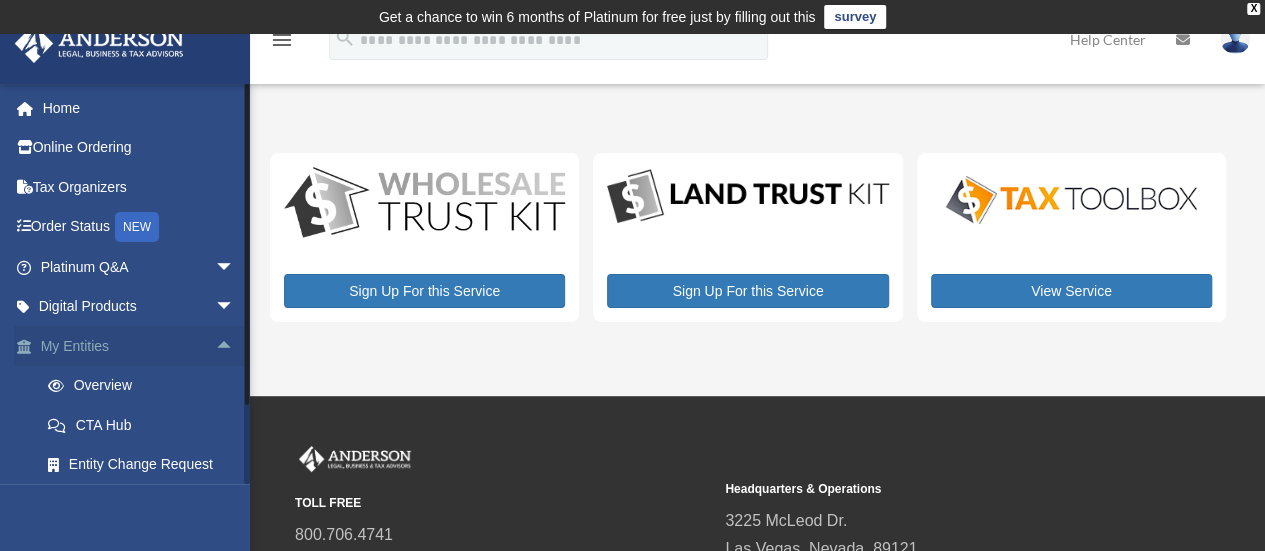 click on "arrow_drop_up" at bounding box center (235, 346) 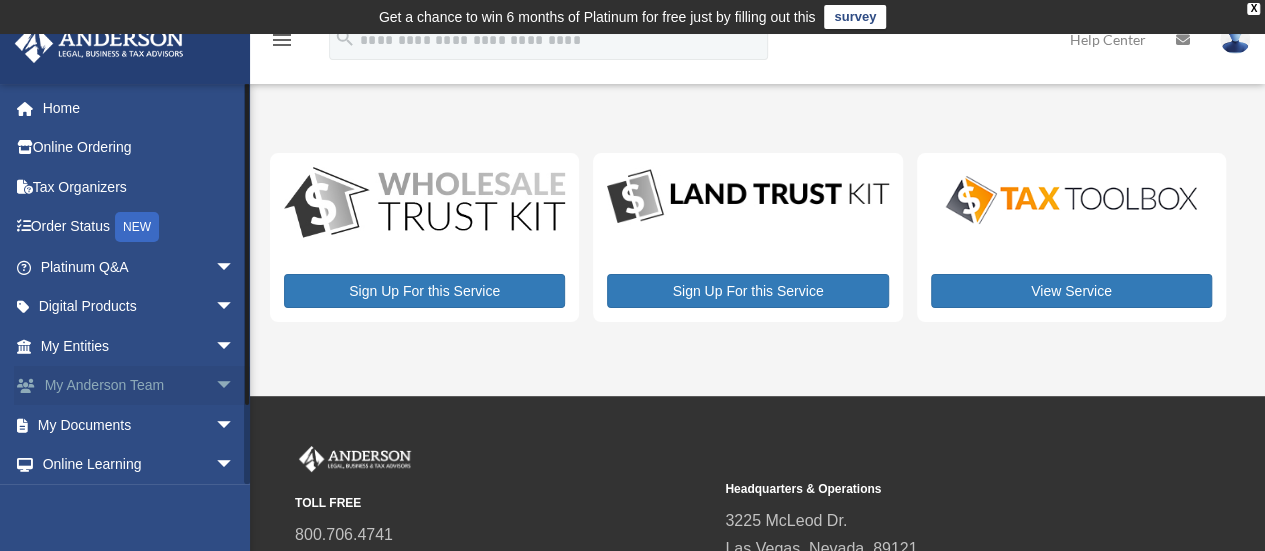 click on "arrow_drop_down" at bounding box center [235, 386] 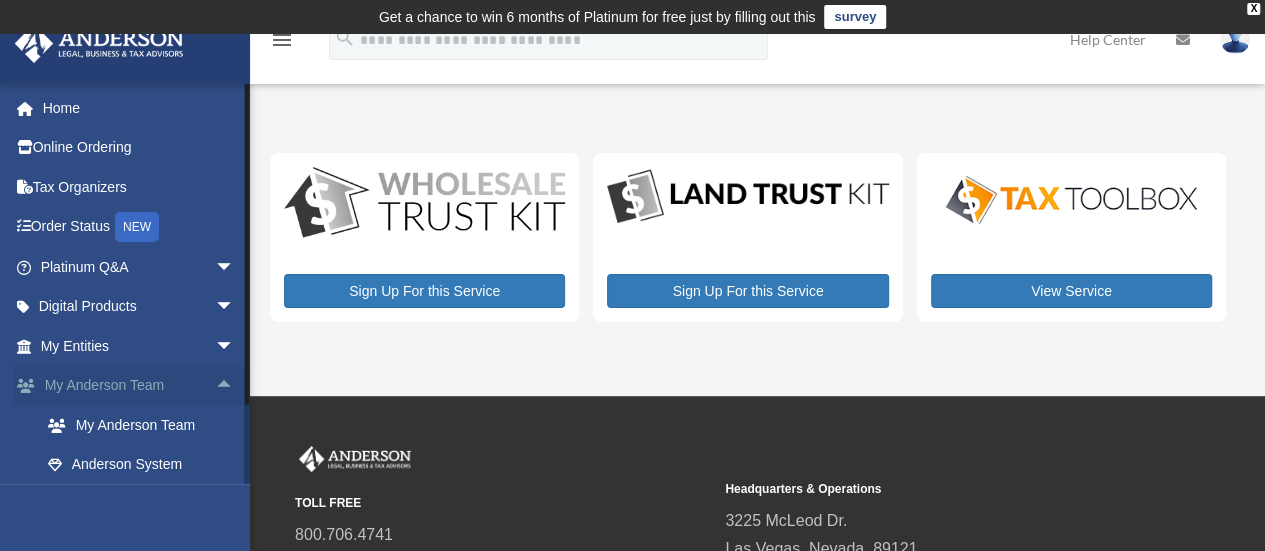 click on "arrow_drop_up" at bounding box center (235, 386) 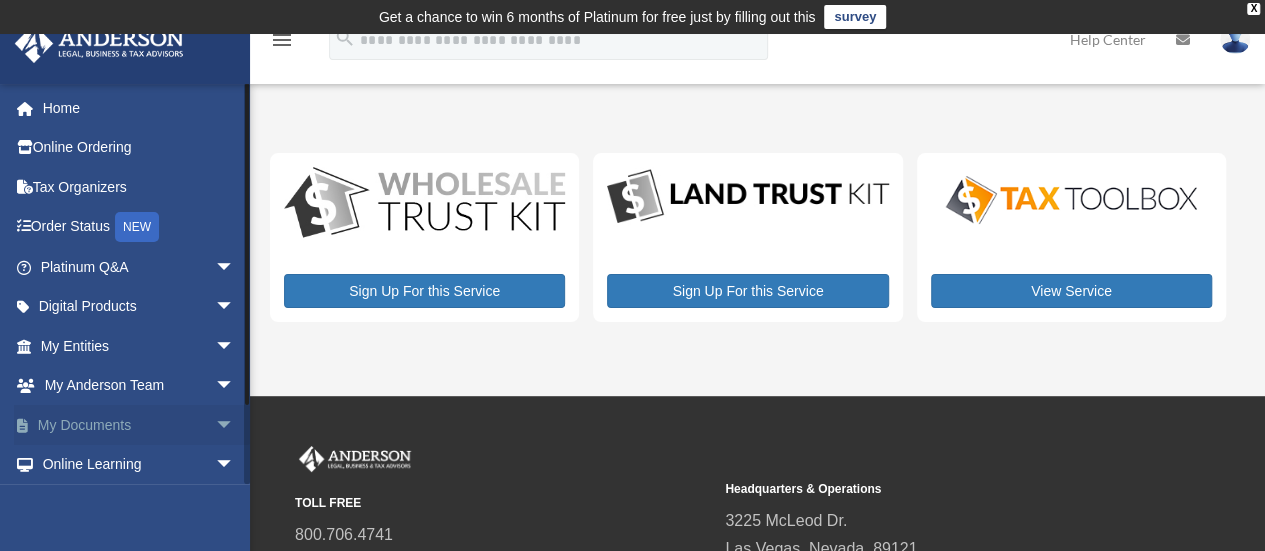 click on "arrow_drop_down" at bounding box center [235, 425] 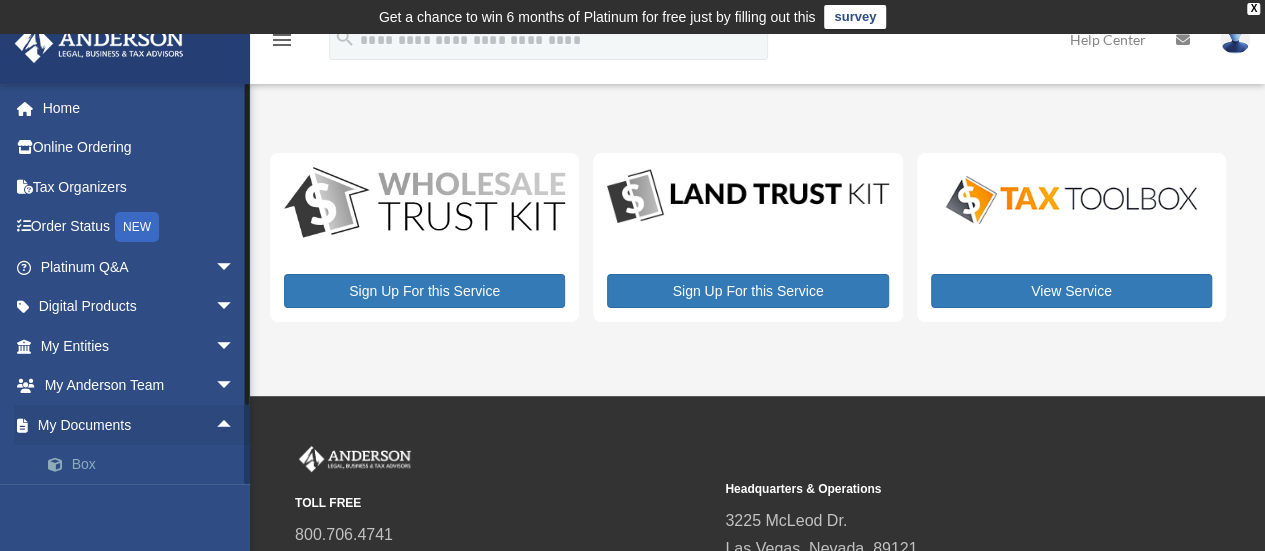 click on "Box" at bounding box center (146, 465) 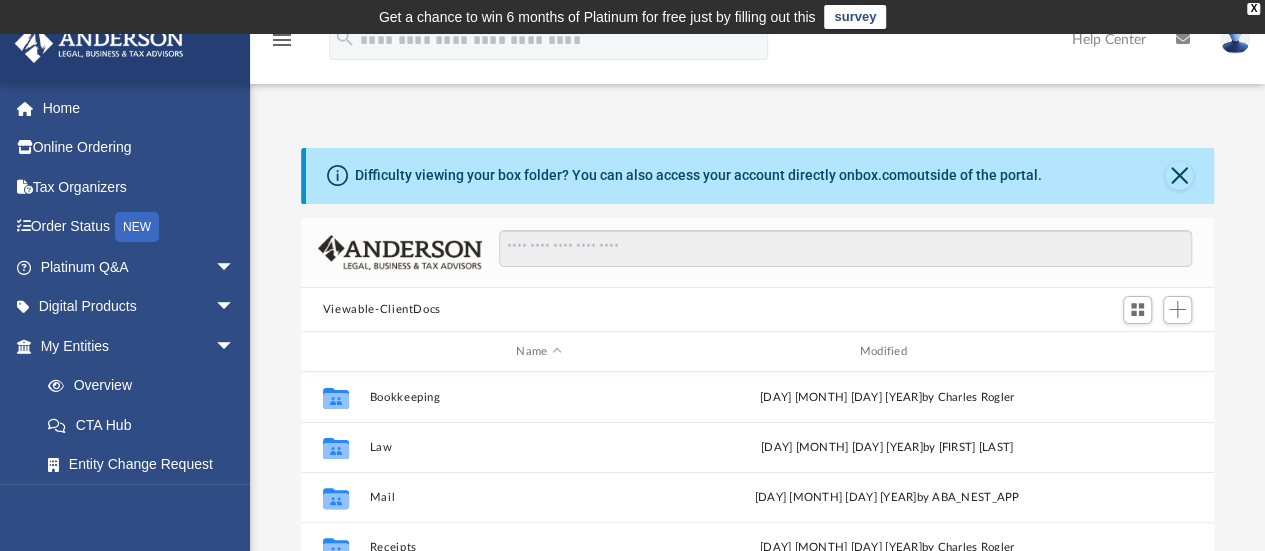 scroll, scrollTop: 18, scrollLeft: 0, axis: vertical 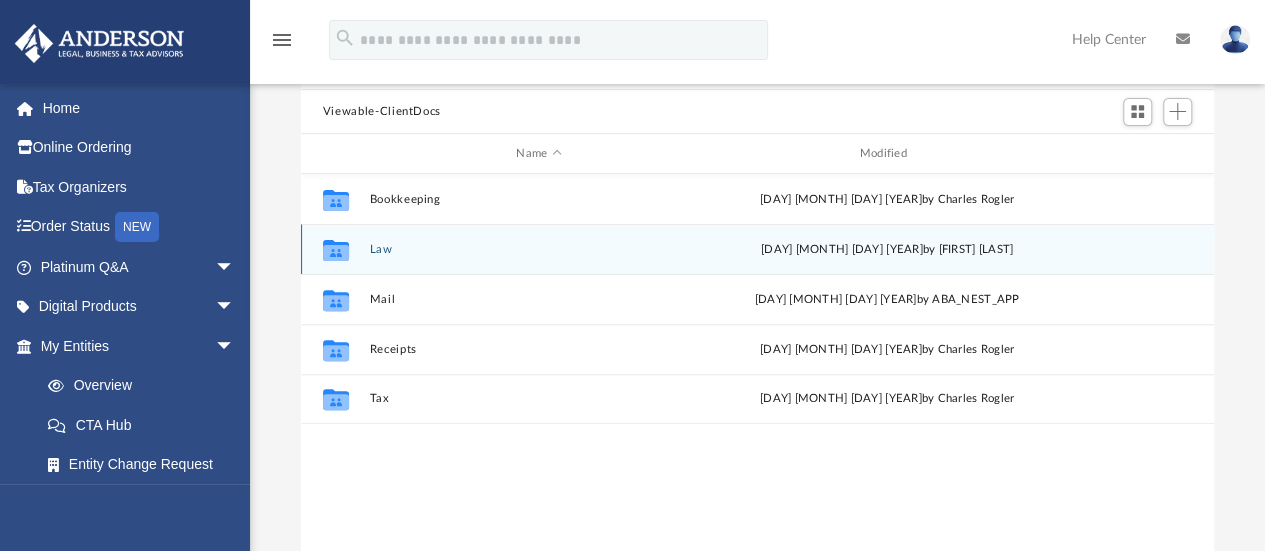click at bounding box center (336, 253) 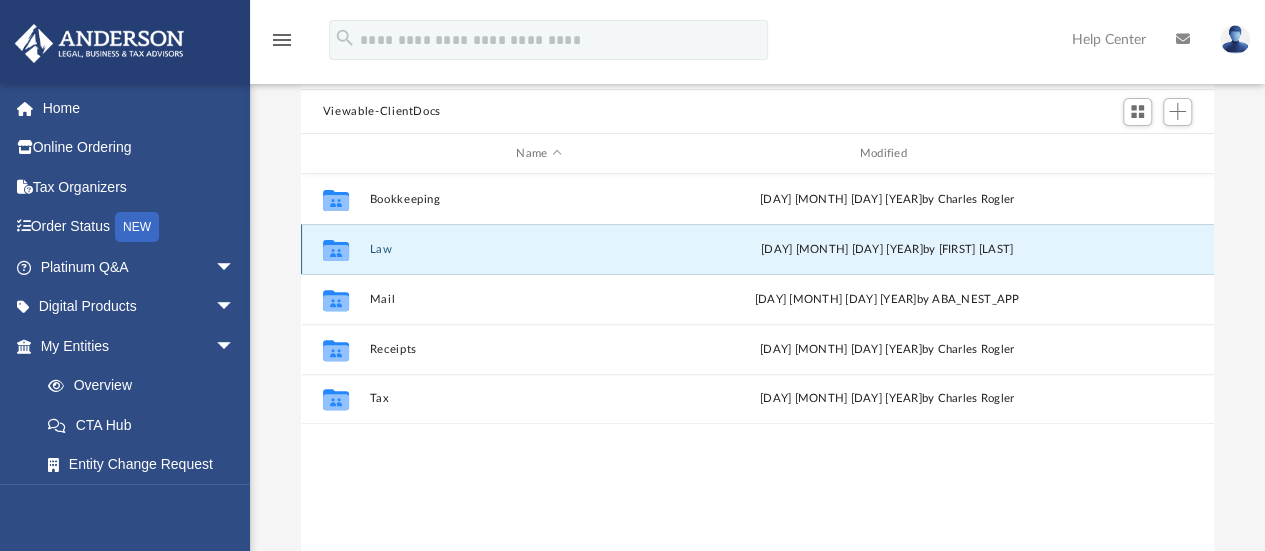 click on "Law" at bounding box center (538, 249) 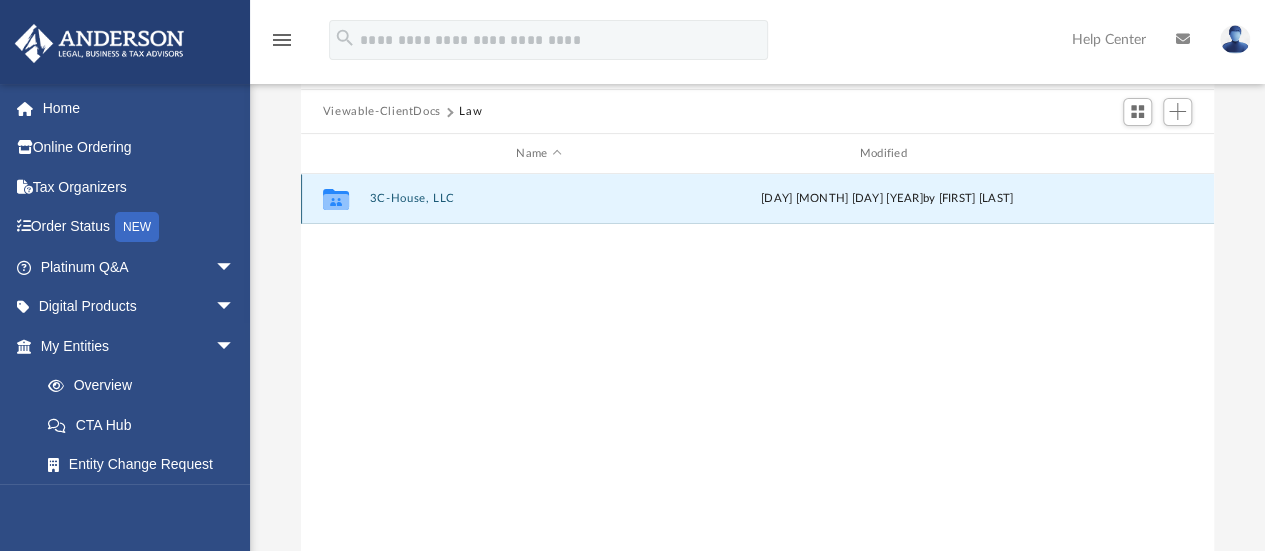 click on "3C-House, LLC" at bounding box center (538, 199) 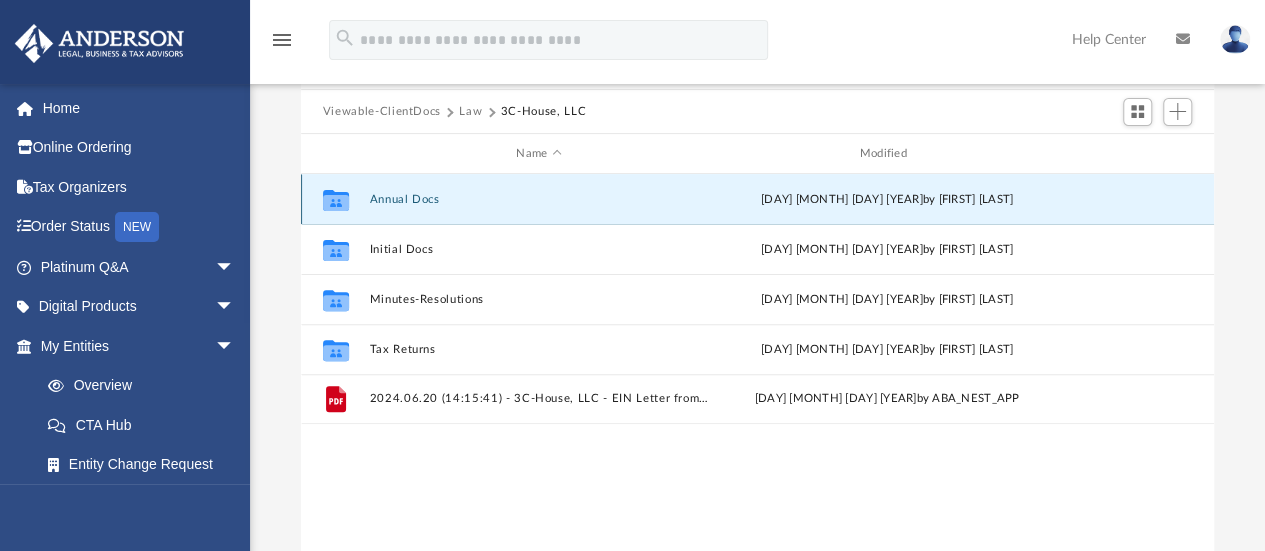 click on "Annual Docs" at bounding box center [538, 199] 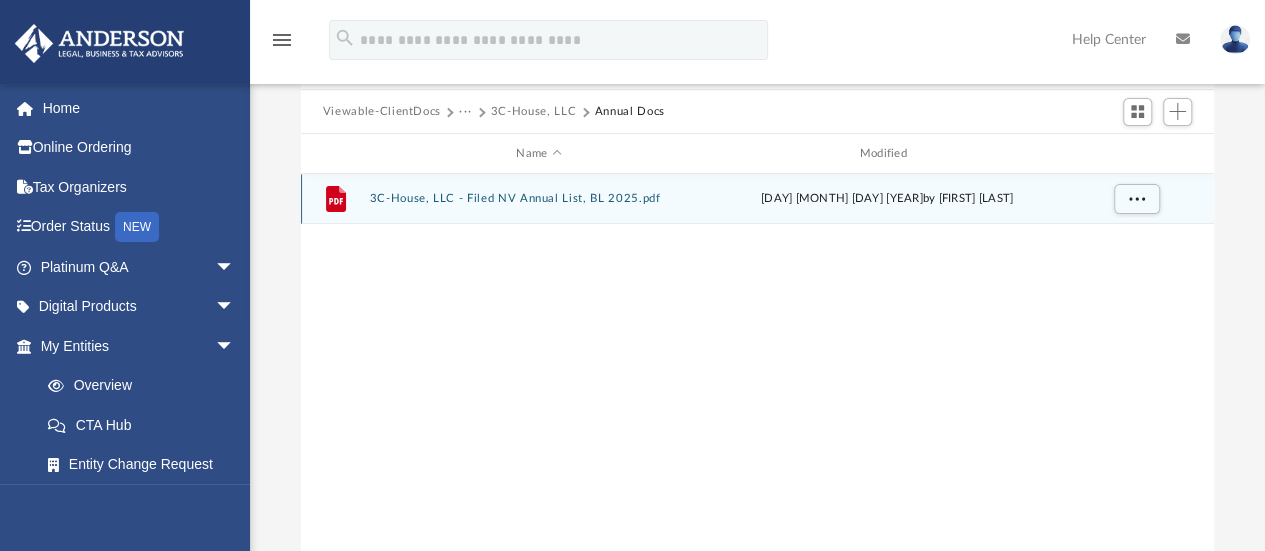 click on "3C-House, LLC - Filed NV Annual List, BL 2025.pdf" at bounding box center [538, 199] 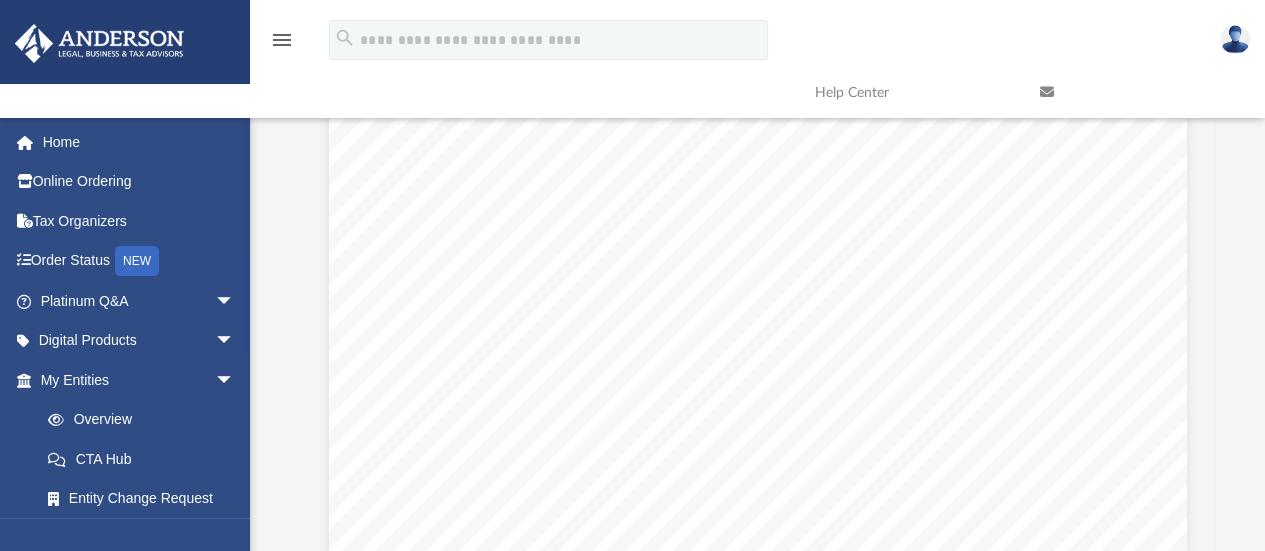 scroll, scrollTop: 235, scrollLeft: 0, axis: vertical 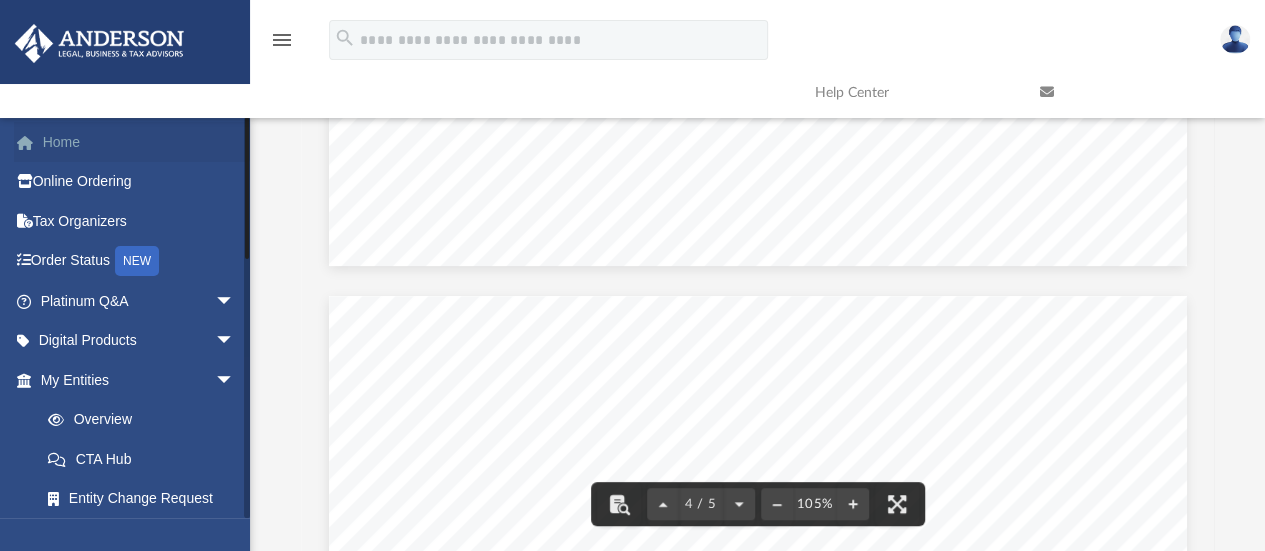click on "Home" at bounding box center [139, 142] 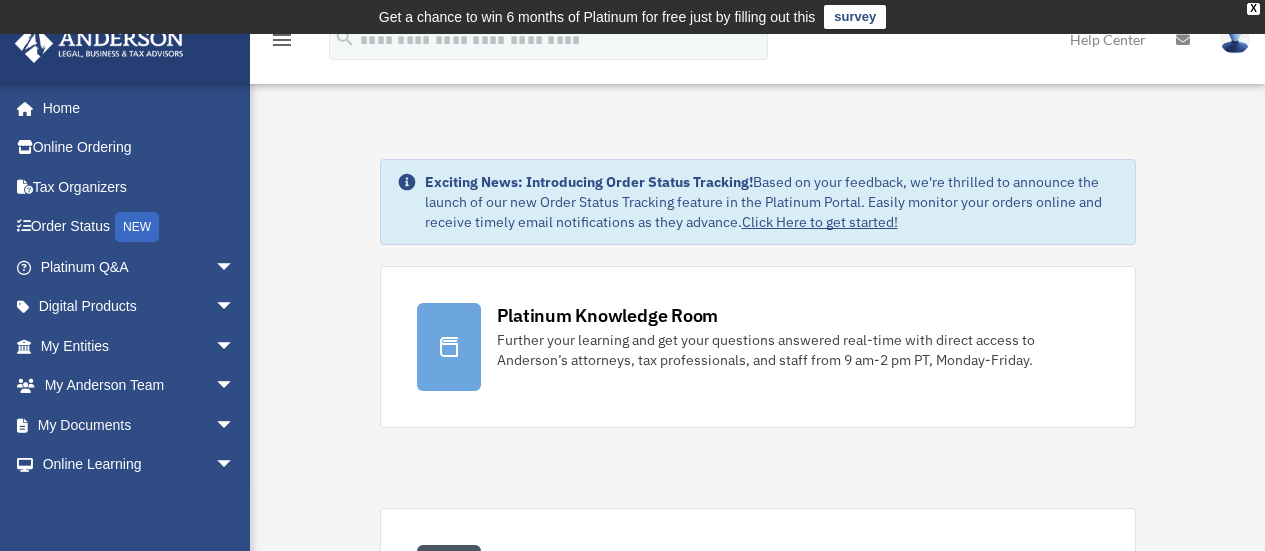 scroll, scrollTop: 0, scrollLeft: 0, axis: both 